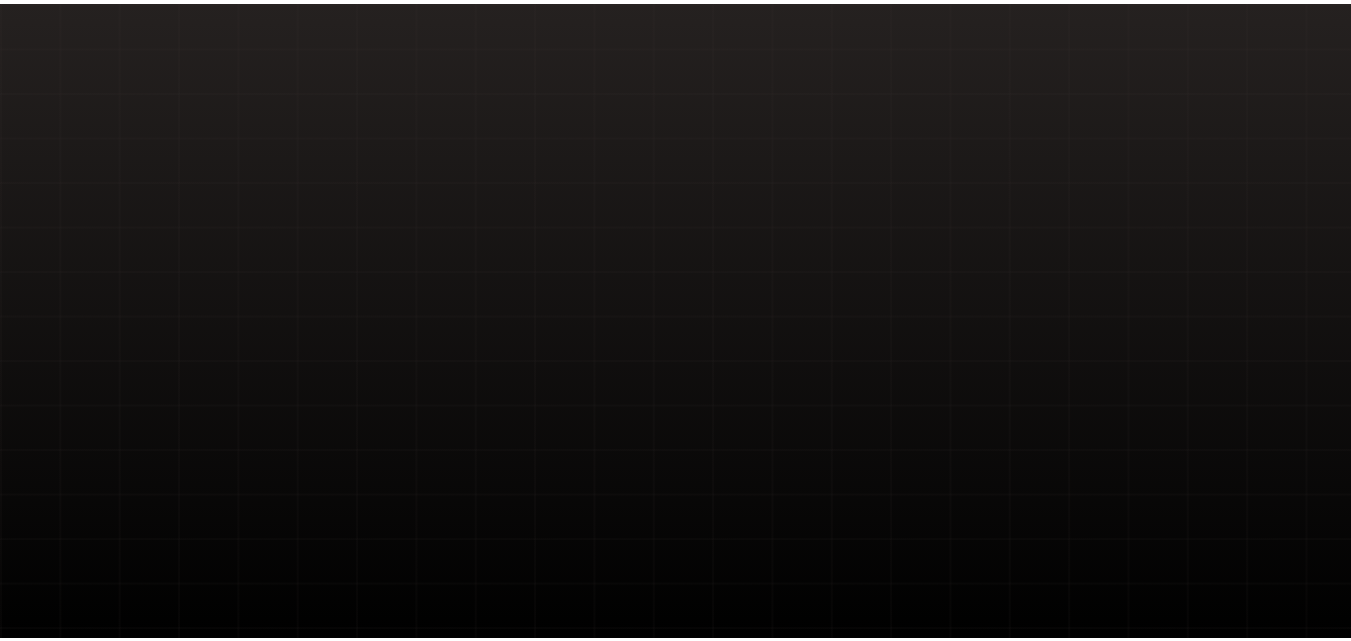 scroll, scrollTop: 0, scrollLeft: 0, axis: both 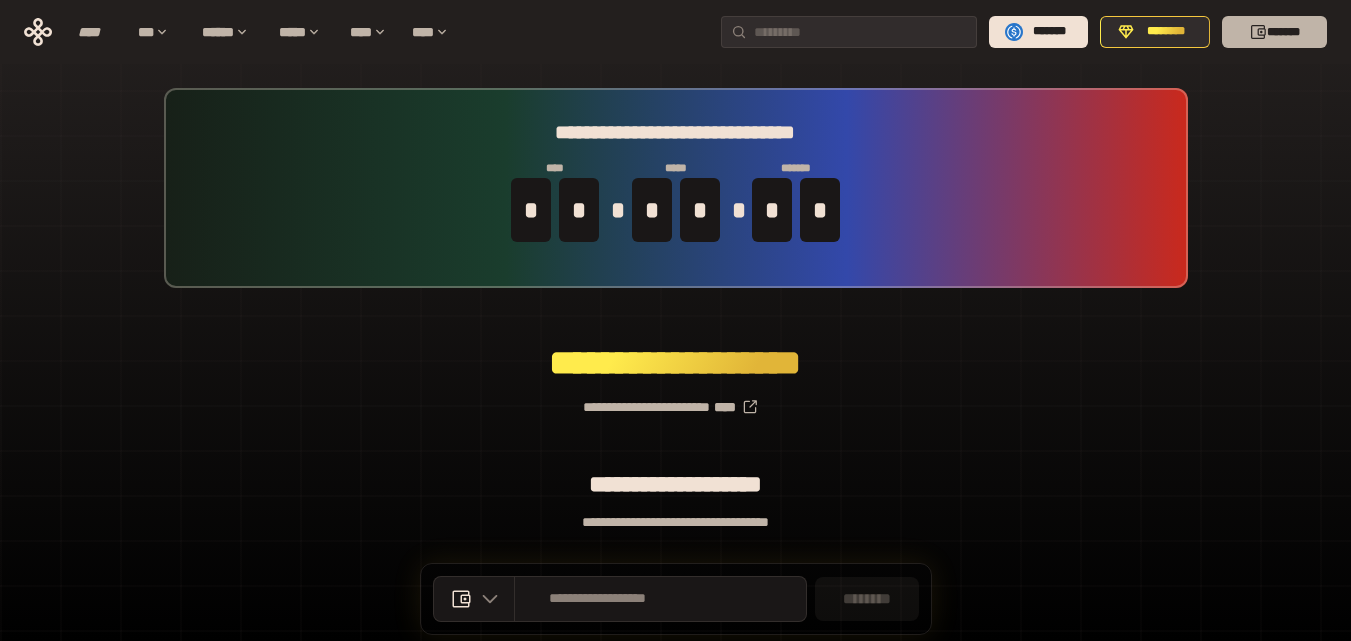 click on "*******" at bounding box center (1274, 32) 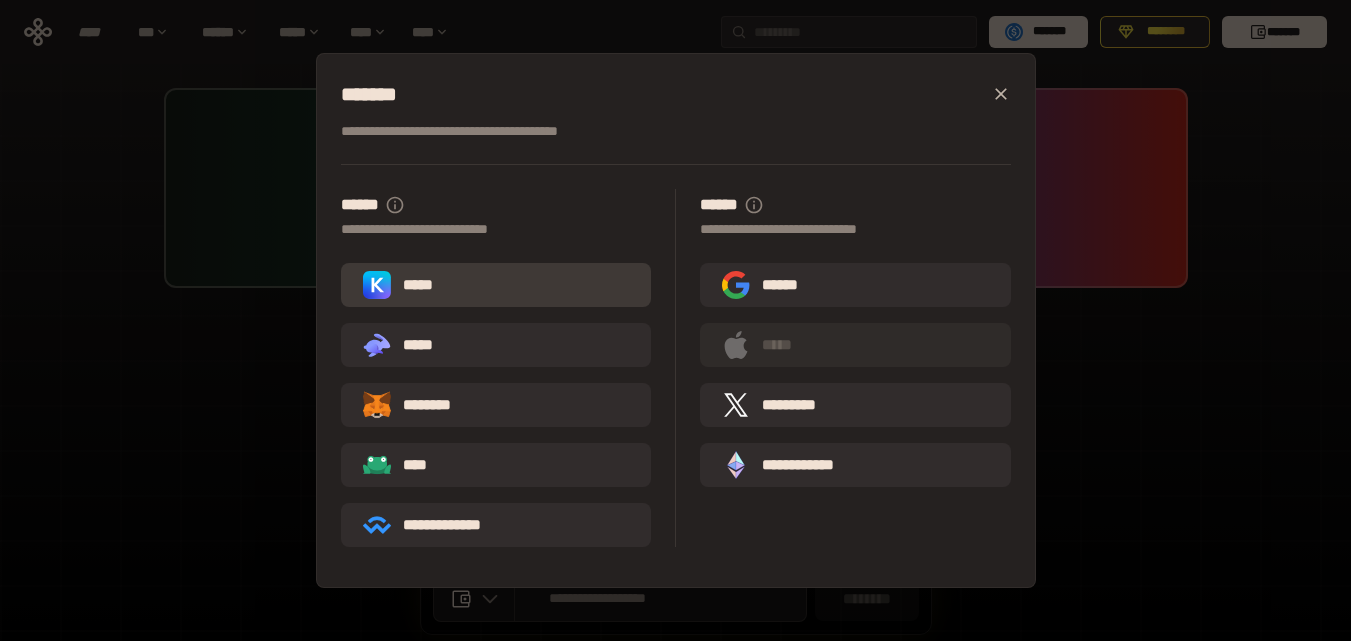 click on "*****" at bounding box center (496, 285) 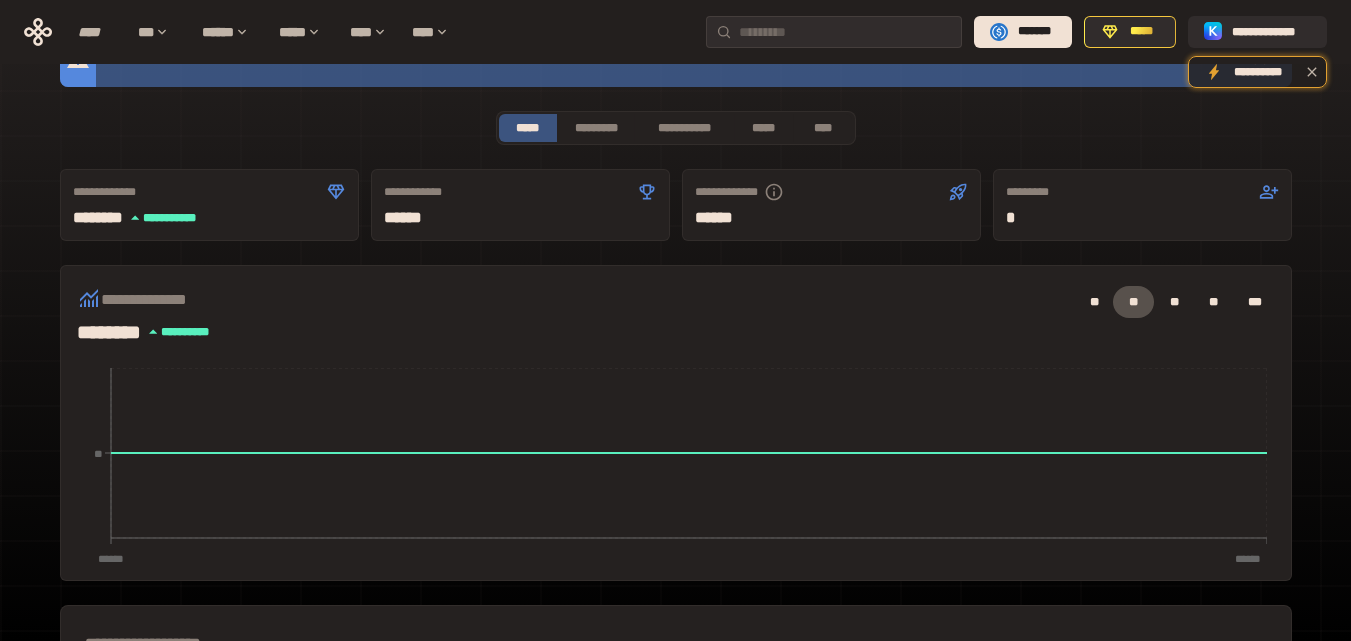 scroll, scrollTop: 55, scrollLeft: 0, axis: vertical 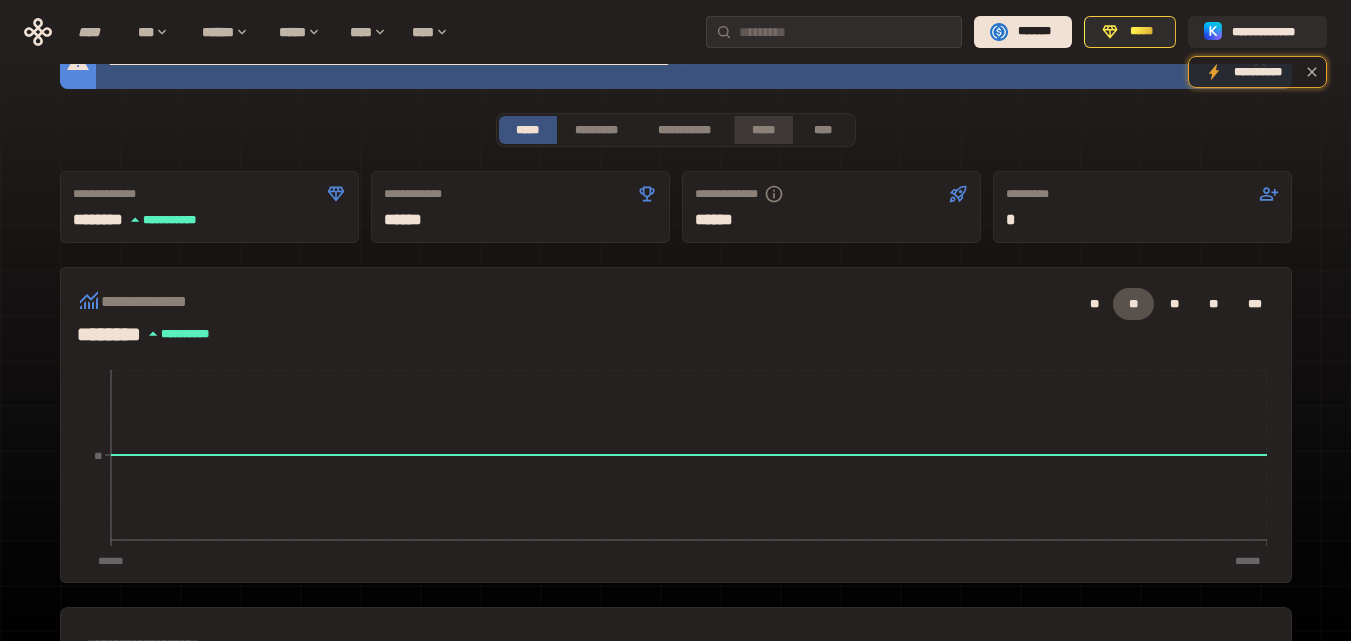 click on "*****" at bounding box center [763, 130] 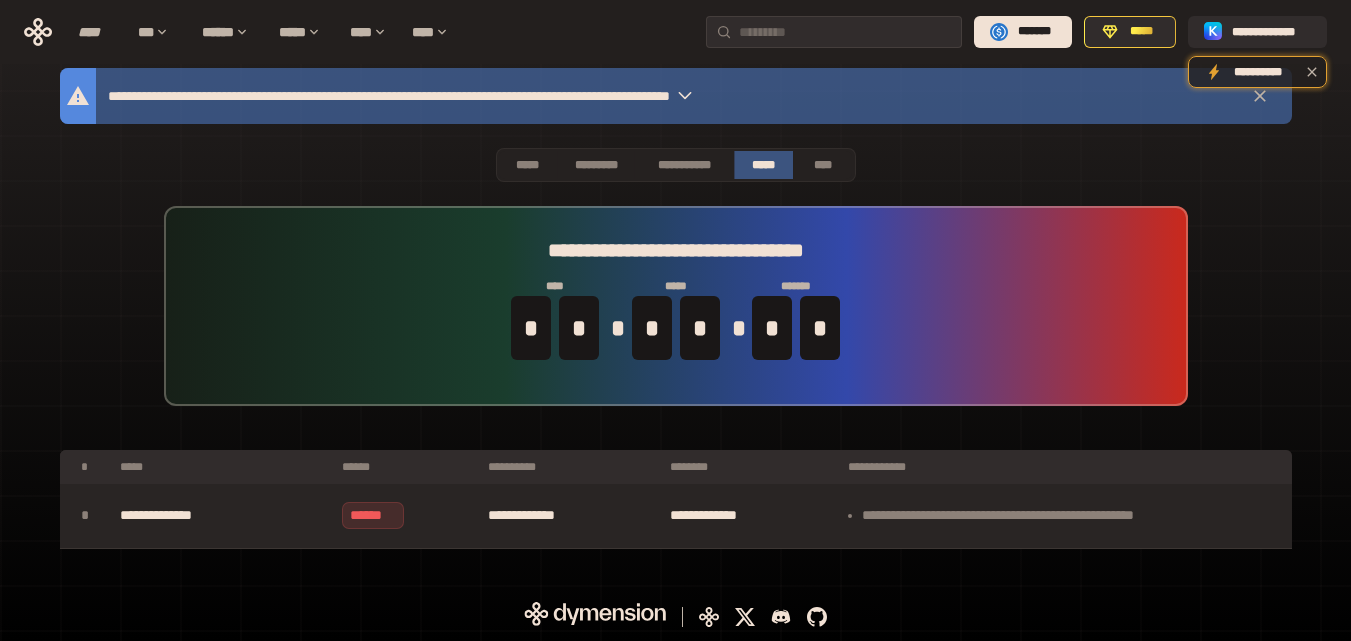 click on "**********" at bounding box center [221, 516] 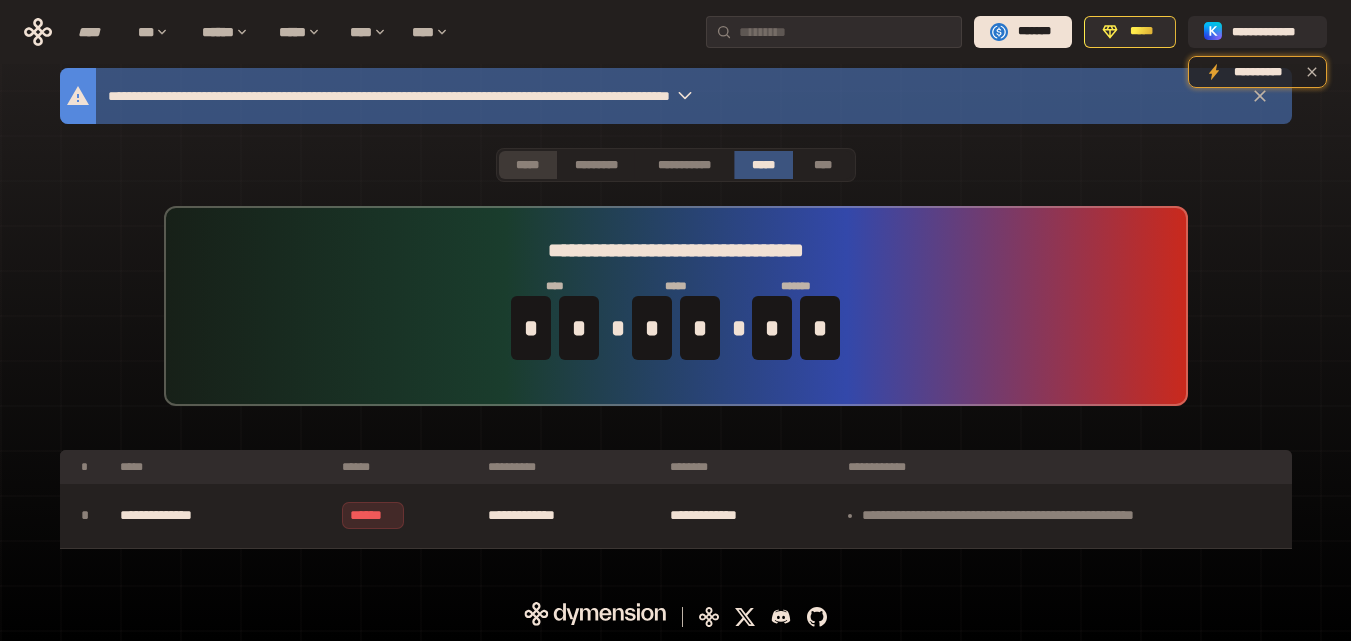 click on "*****" at bounding box center (528, 165) 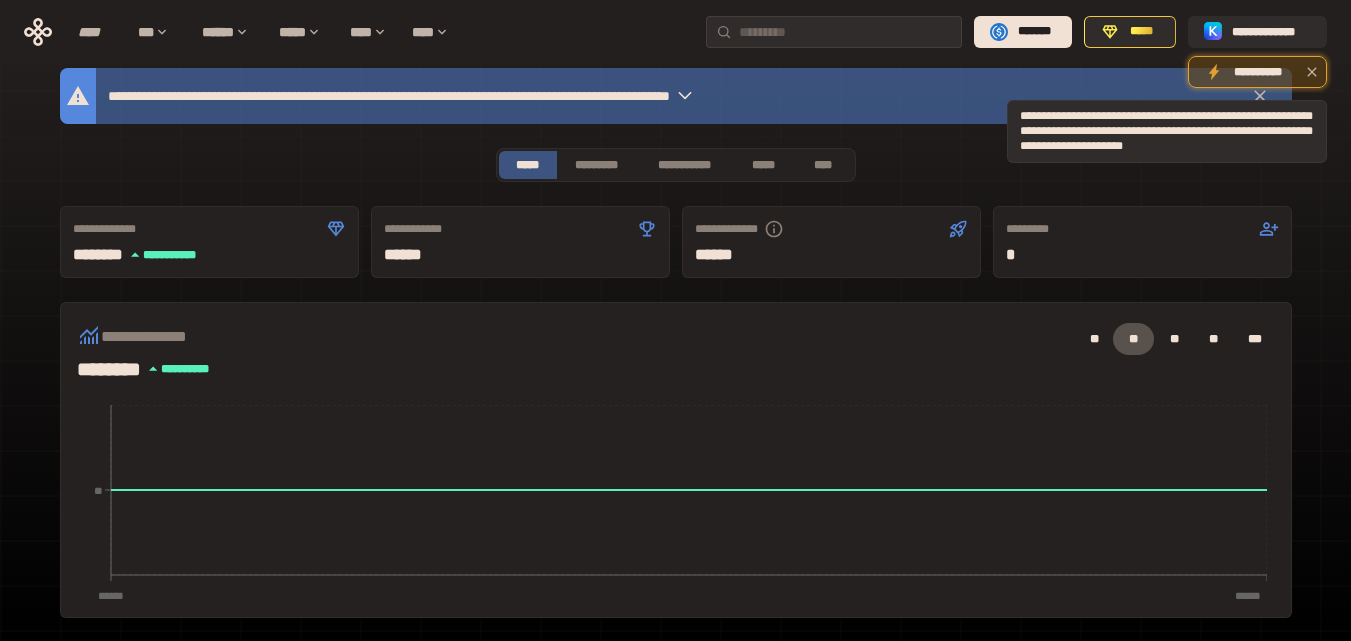 click 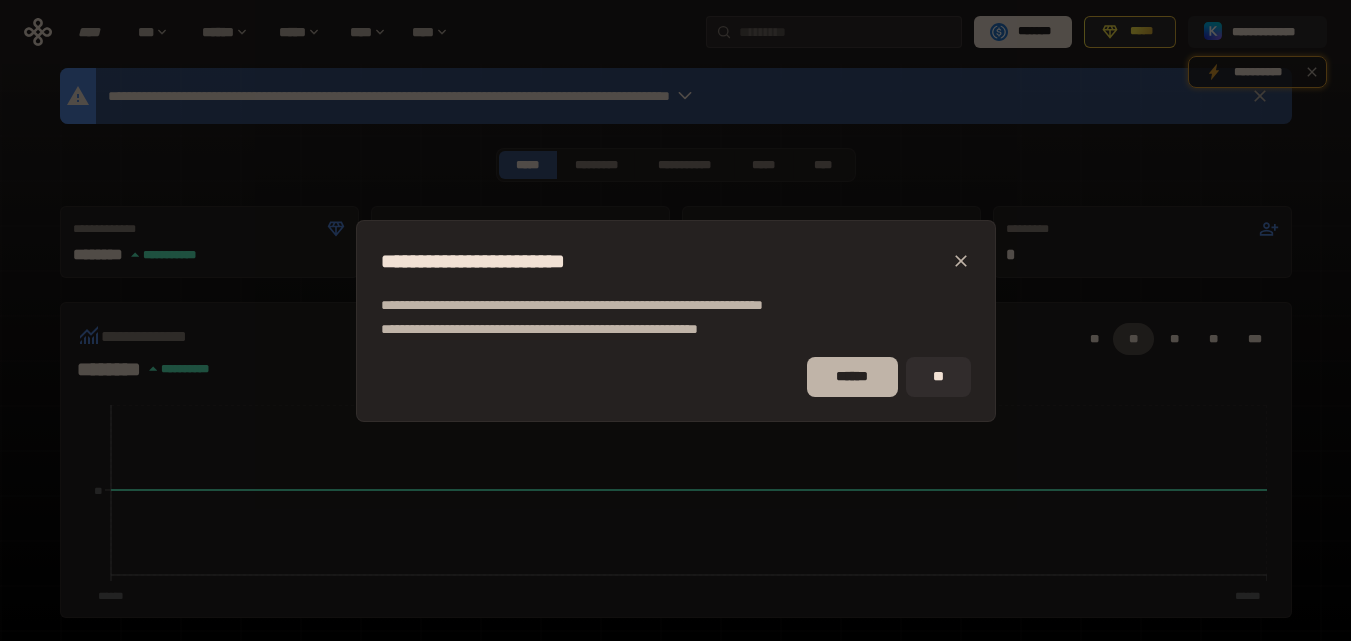 click on "******" at bounding box center [852, 377] 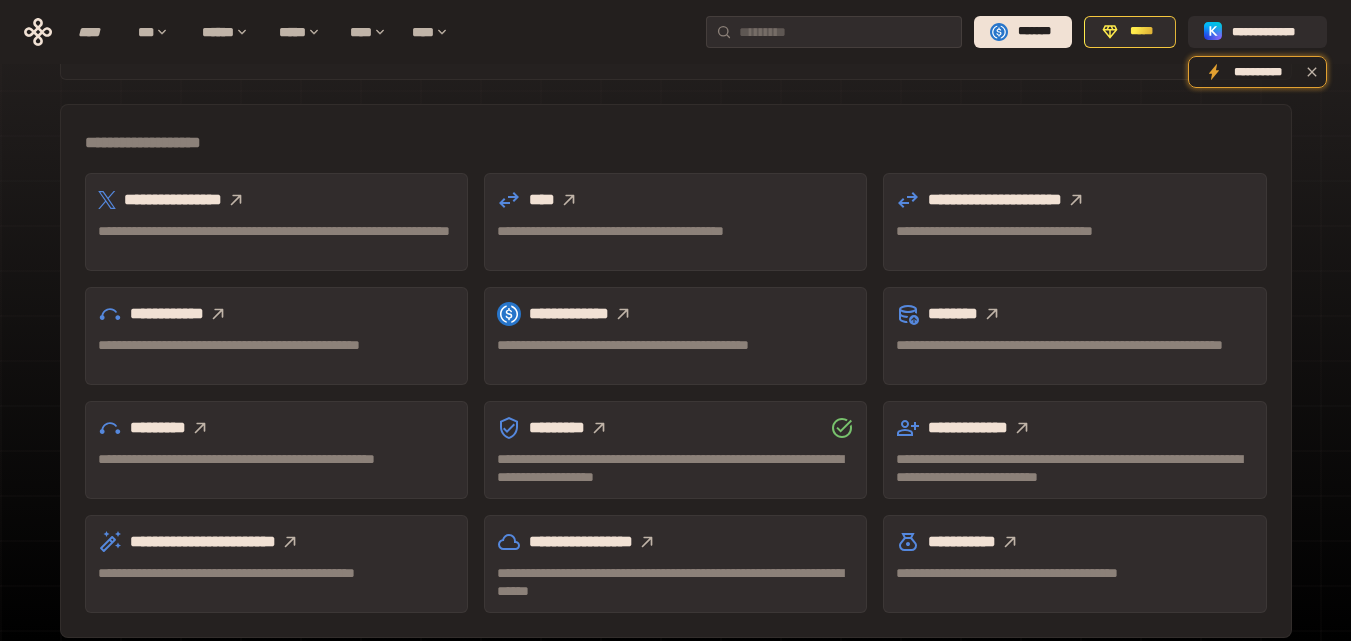 scroll, scrollTop: 556, scrollLeft: 0, axis: vertical 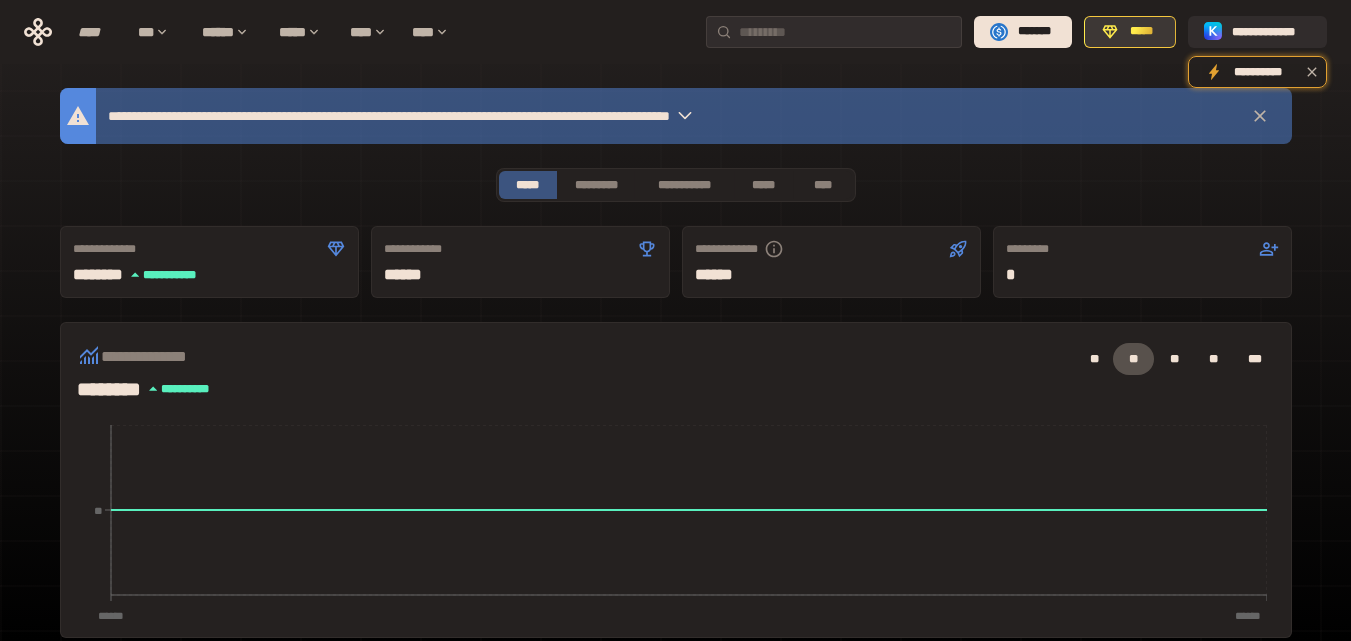 click 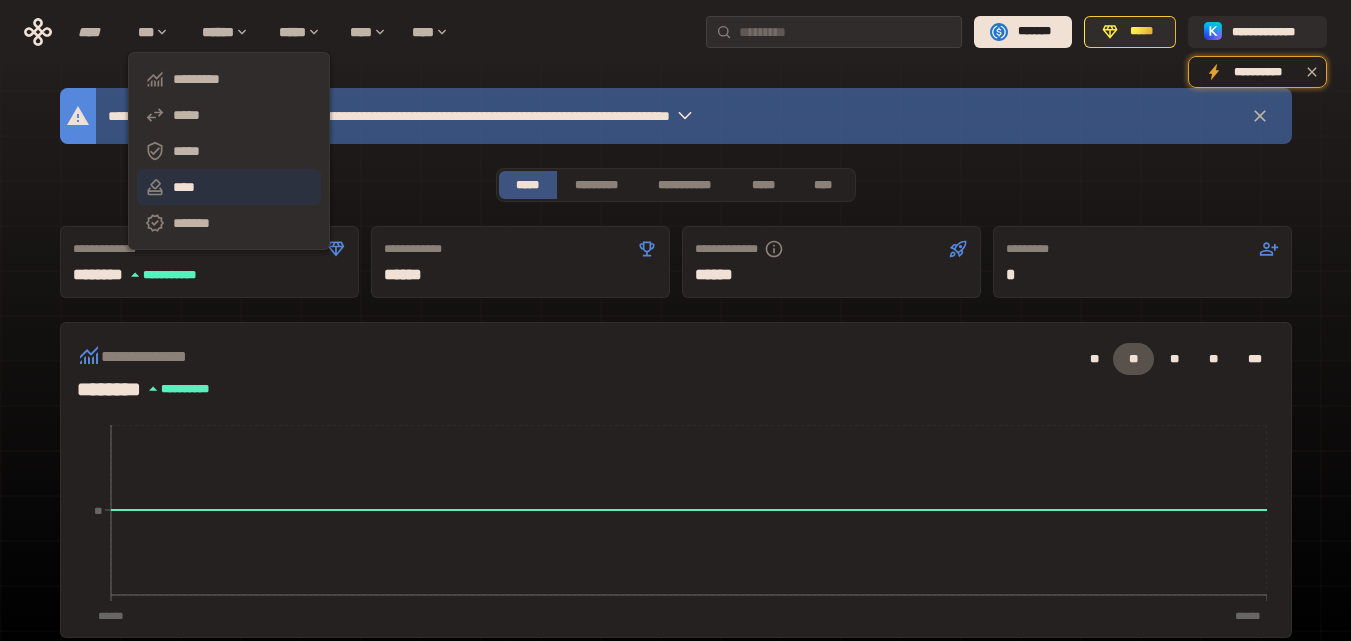 click on "****" at bounding box center [229, 187] 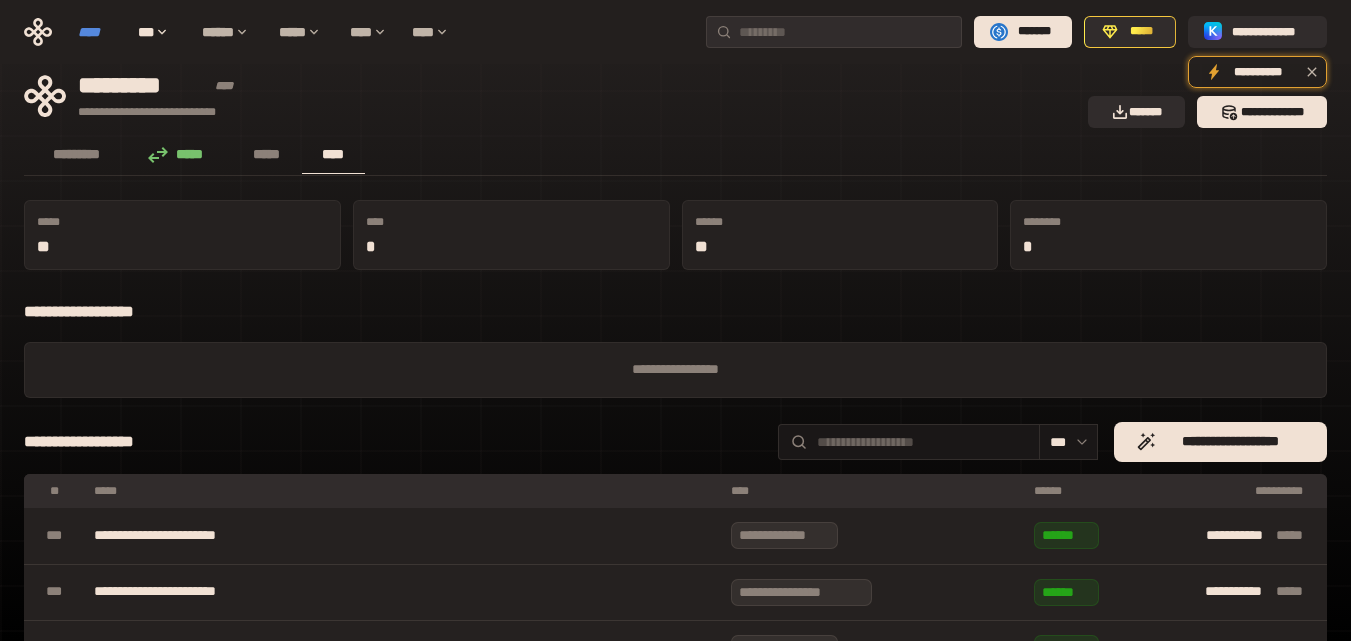 click on "****" at bounding box center [98, 32] 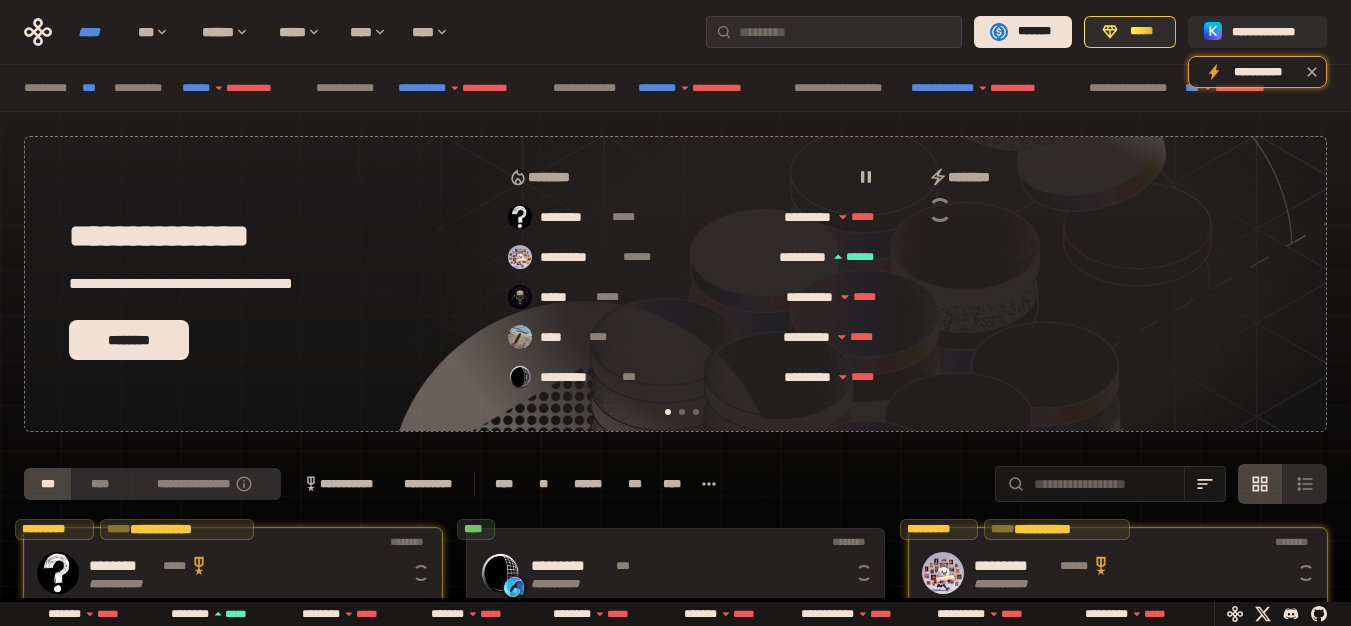 scroll, scrollTop: 0, scrollLeft: 16, axis: horizontal 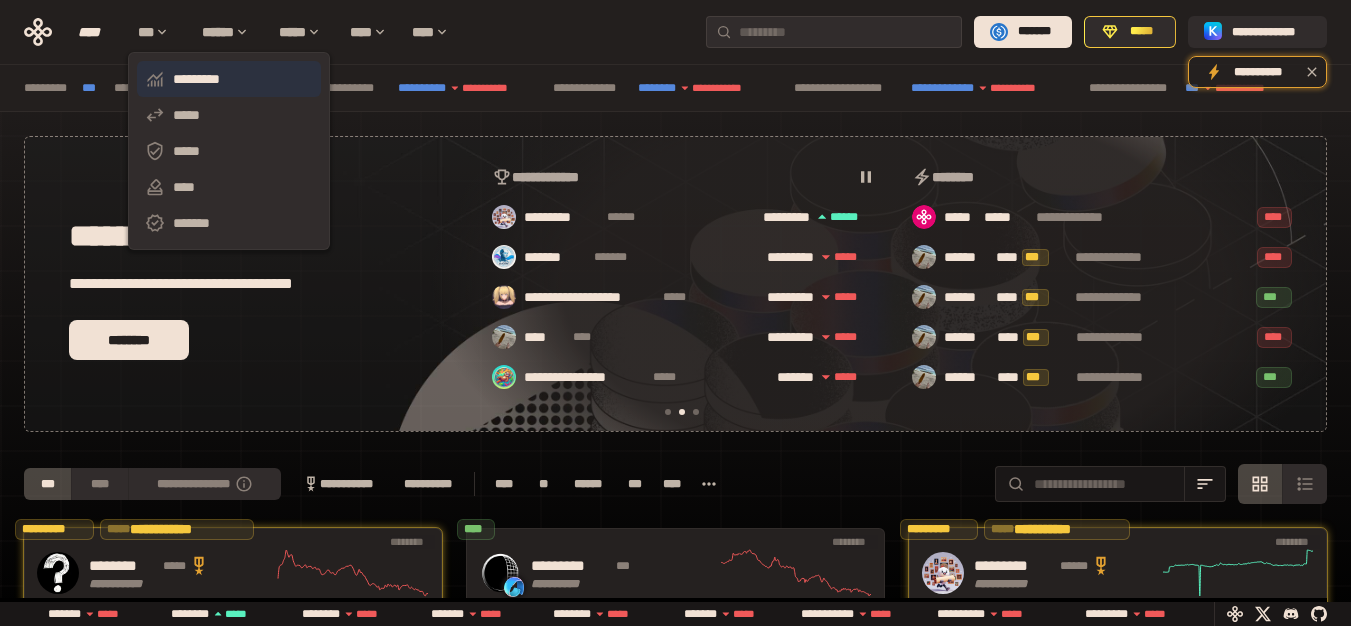click on "*********" at bounding box center [229, 79] 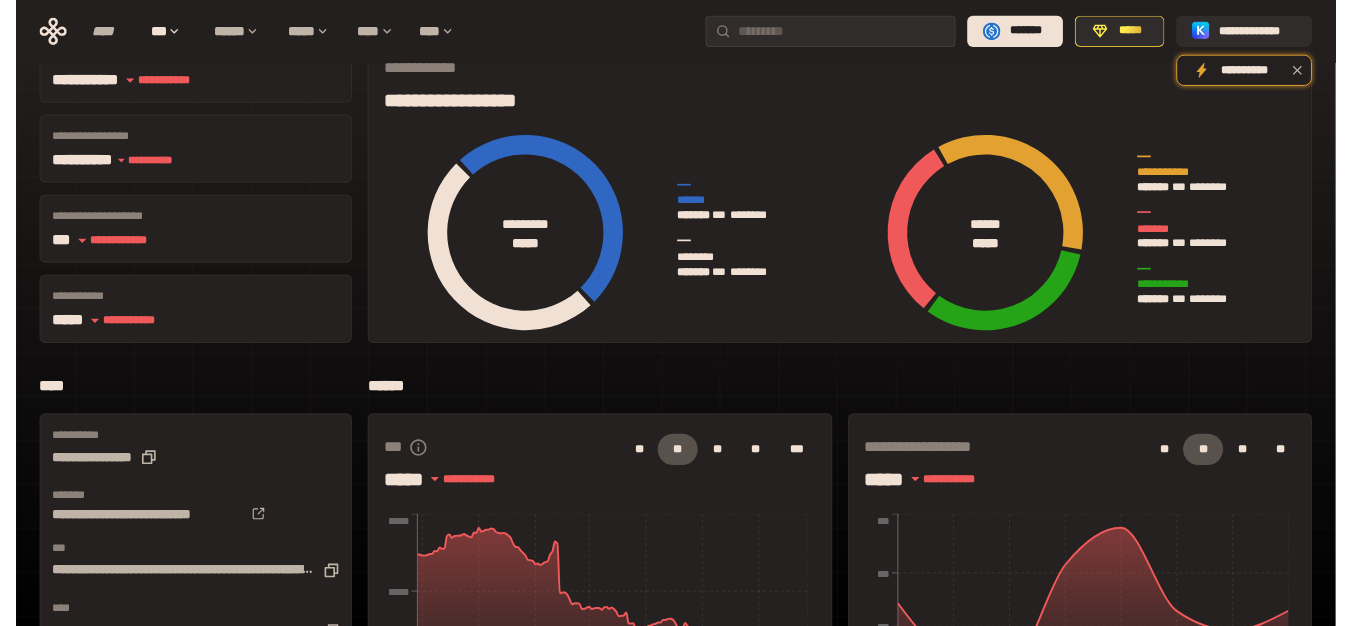 scroll, scrollTop: 0, scrollLeft: 0, axis: both 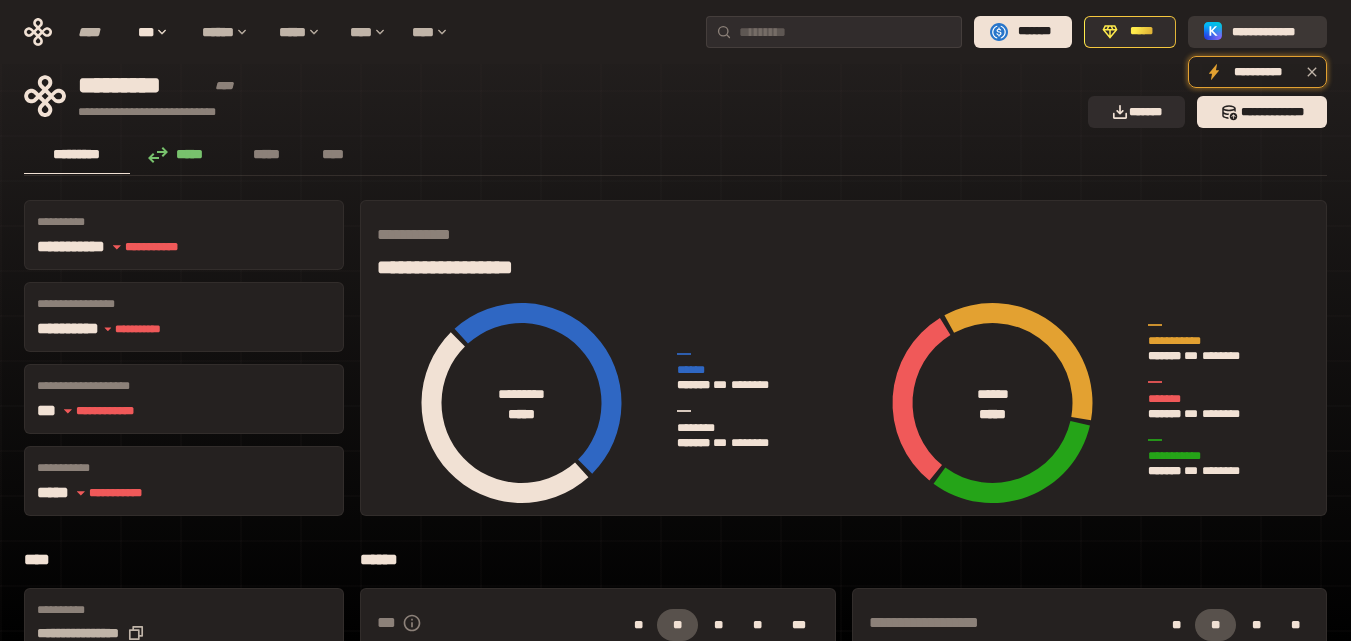 click on "**********" at bounding box center [1257, 32] 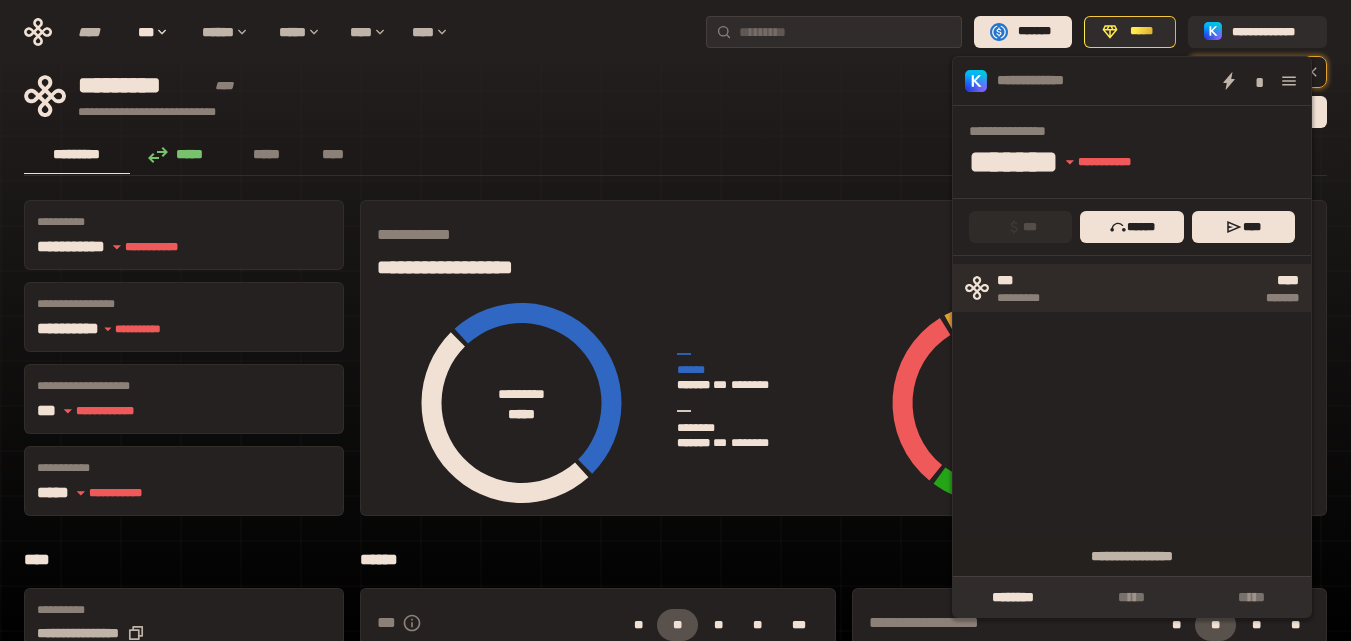 click on "*********" at bounding box center (1029, 298) 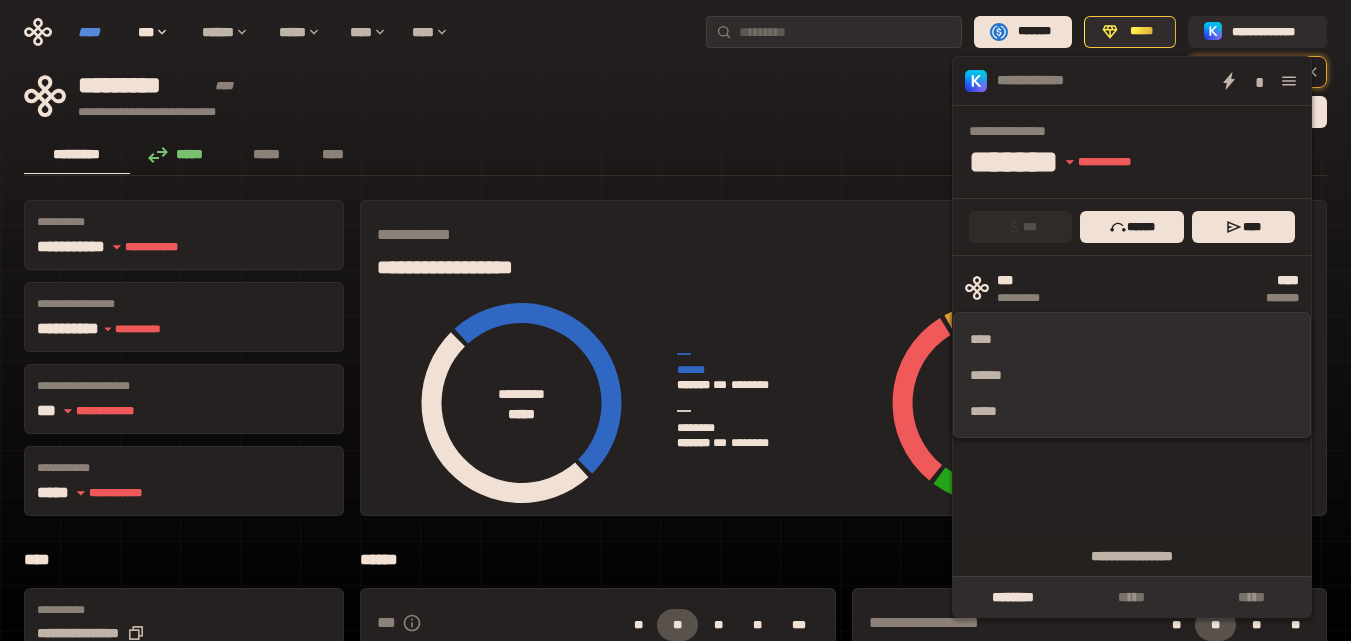 click on "****" at bounding box center [98, 32] 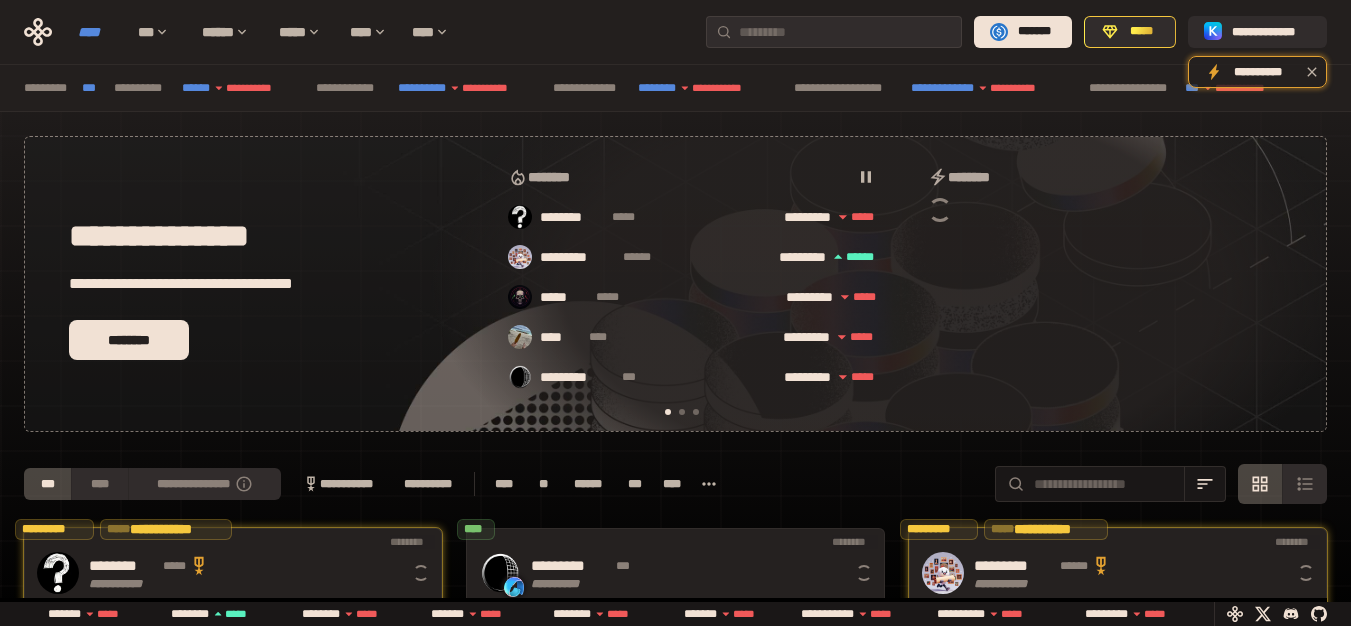 scroll, scrollTop: 0, scrollLeft: 16, axis: horizontal 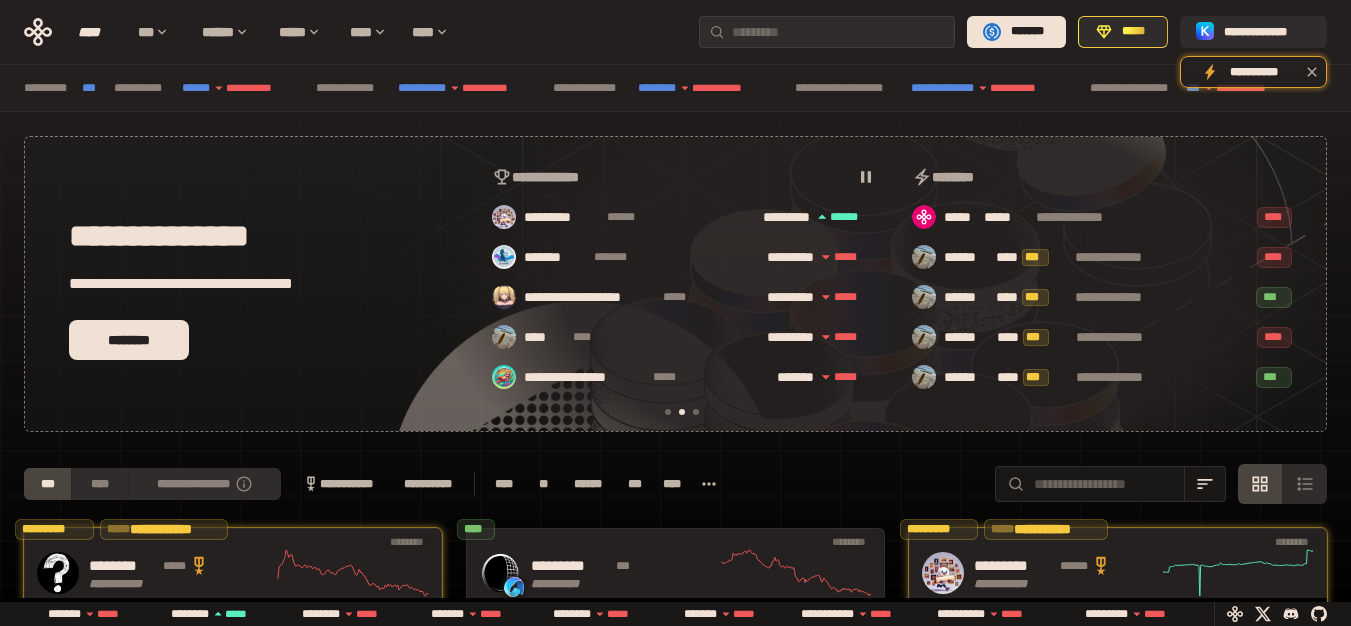 click on "**********" at bounding box center (675, 717) 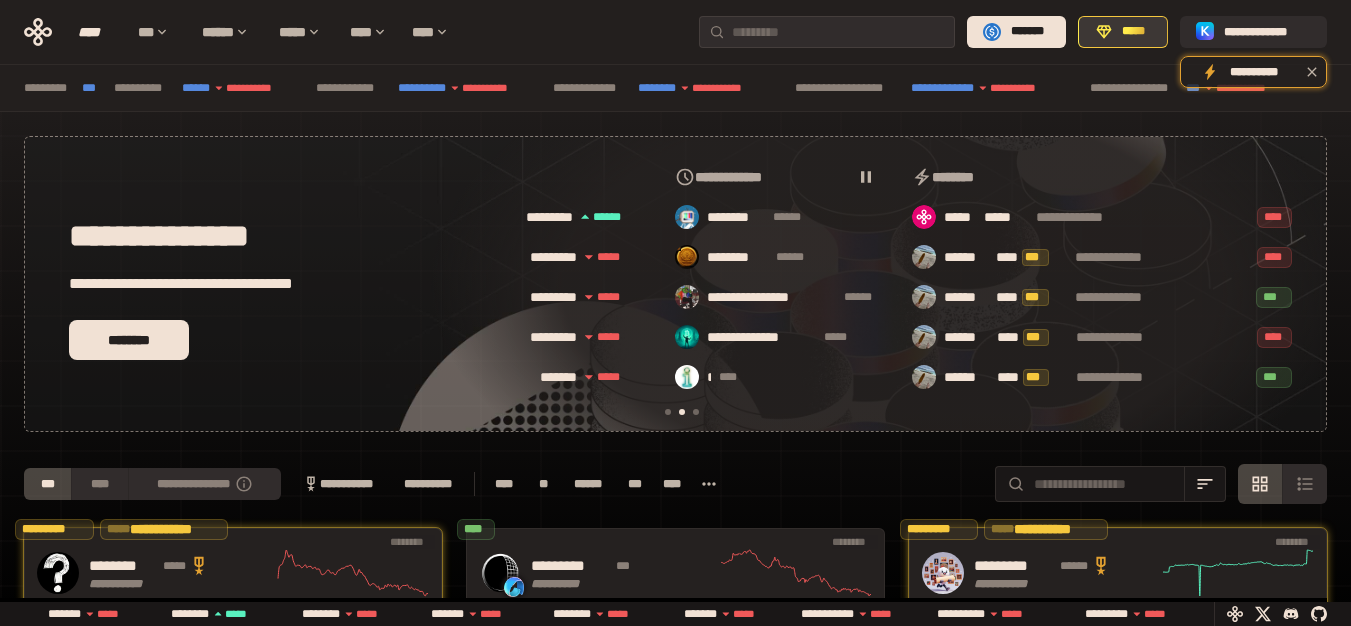 scroll, scrollTop: 0, scrollLeft: 844, axis: horizontal 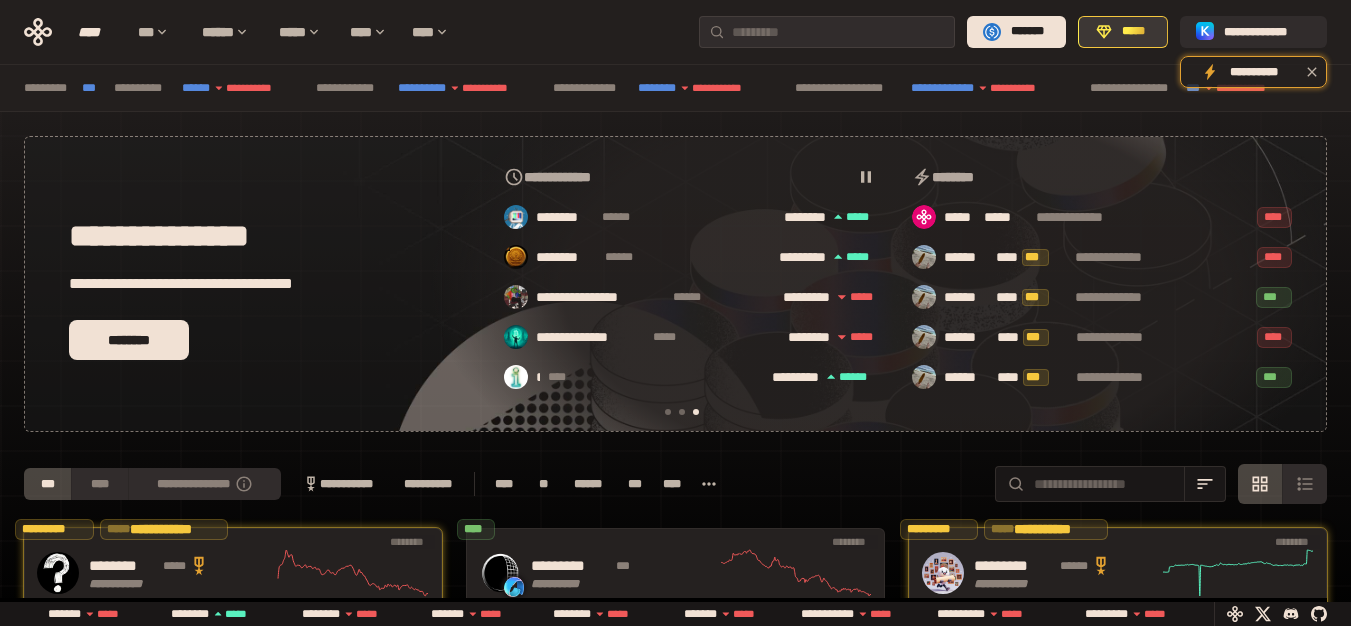 click on "*****" at bounding box center (1123, 32) 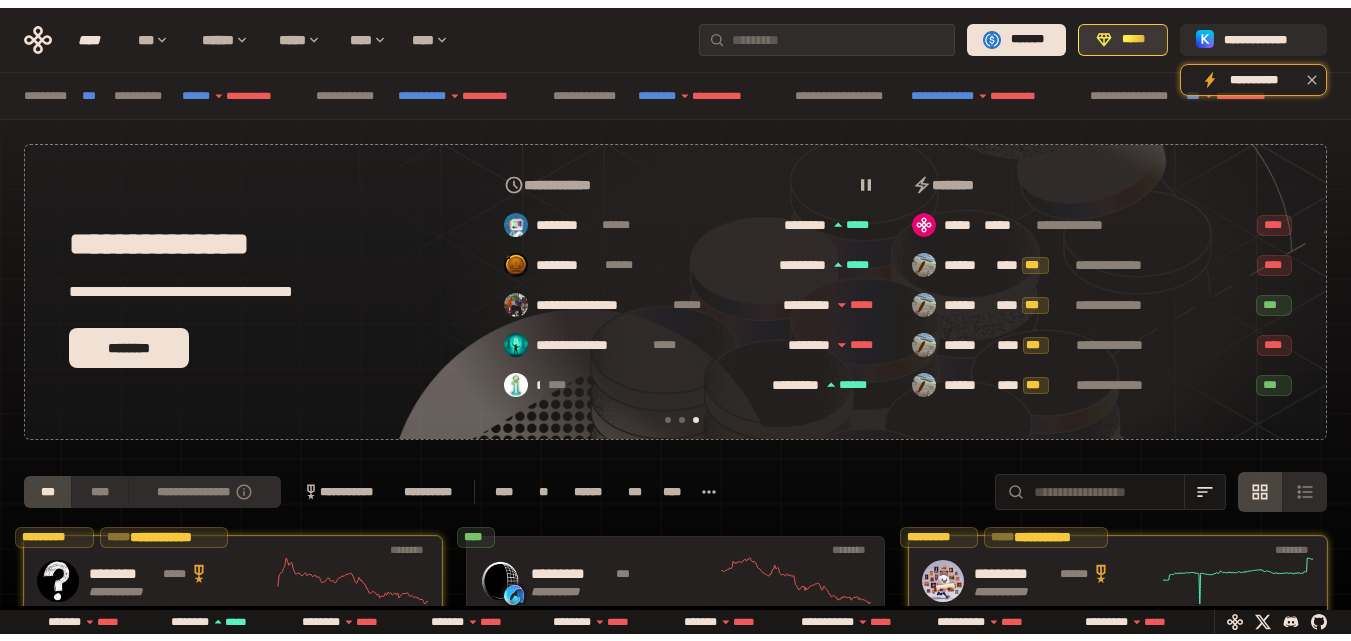 scroll, scrollTop: 0, scrollLeft: 0, axis: both 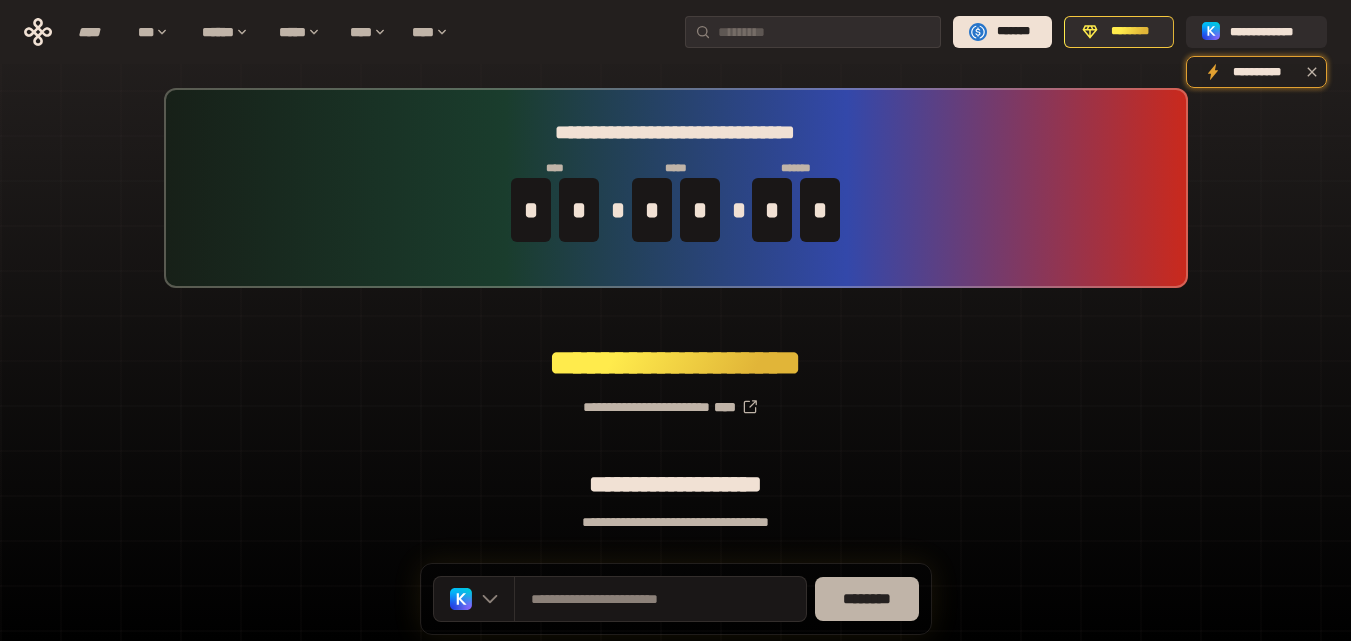 click on "********" at bounding box center (867, 599) 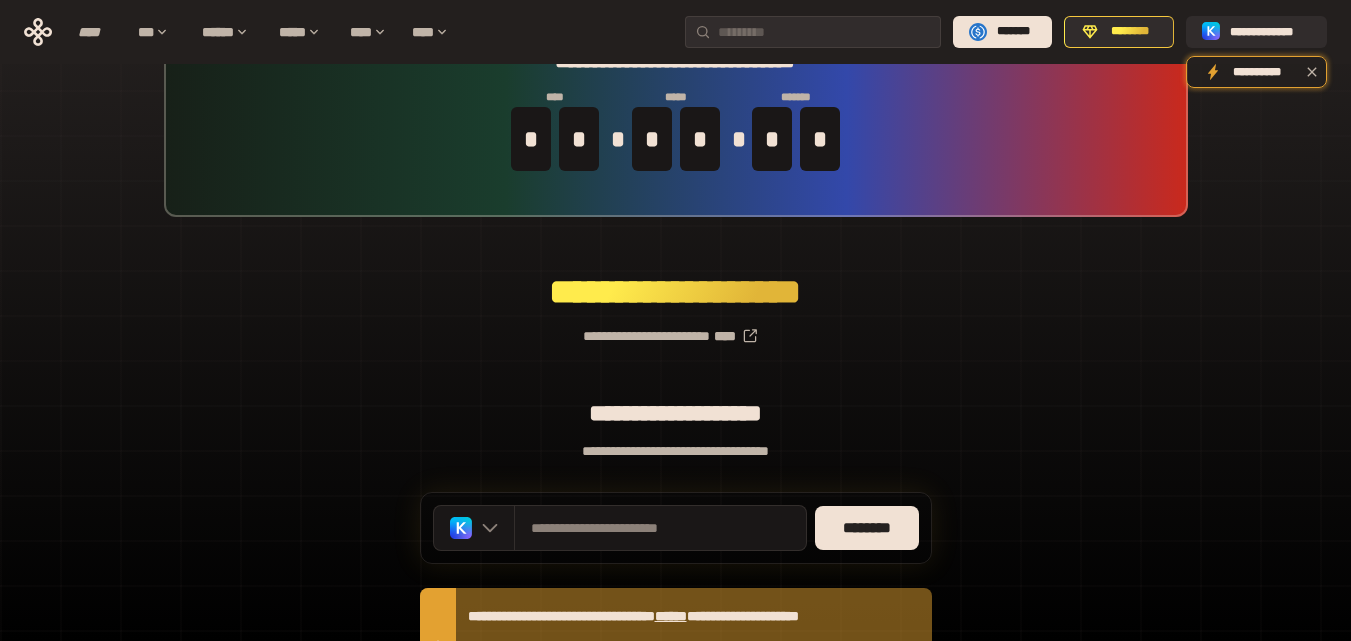 scroll, scrollTop: 0, scrollLeft: 0, axis: both 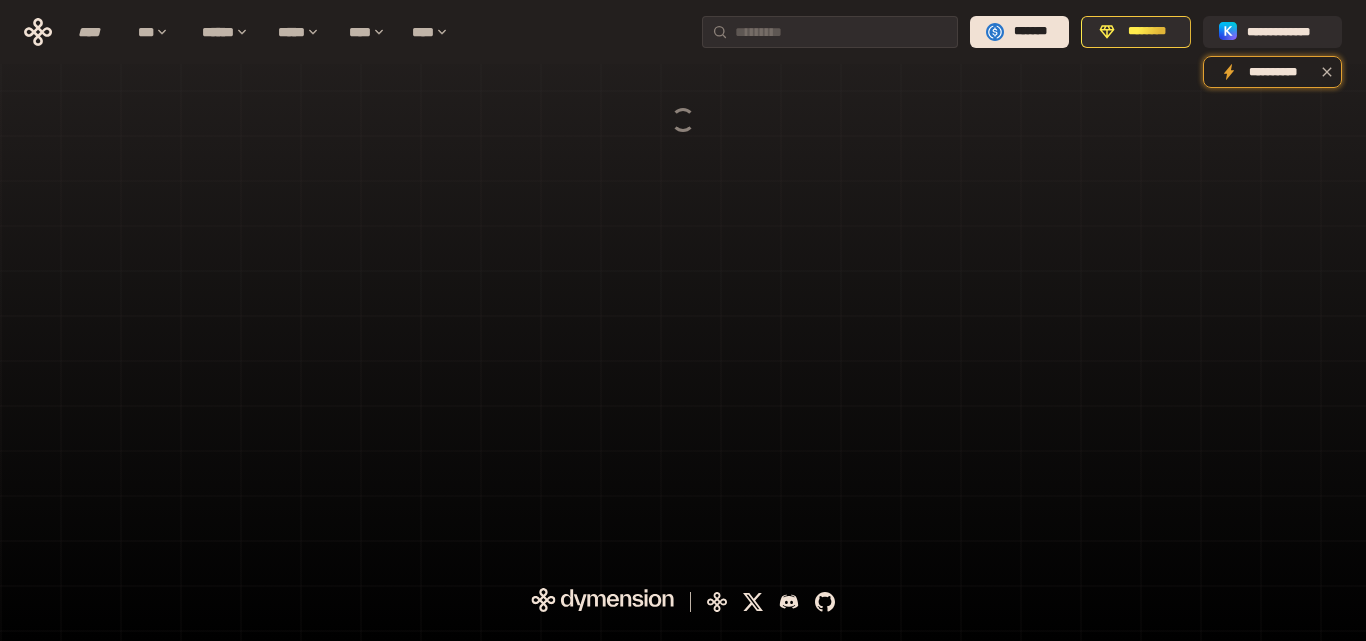 click at bounding box center [683, 282] 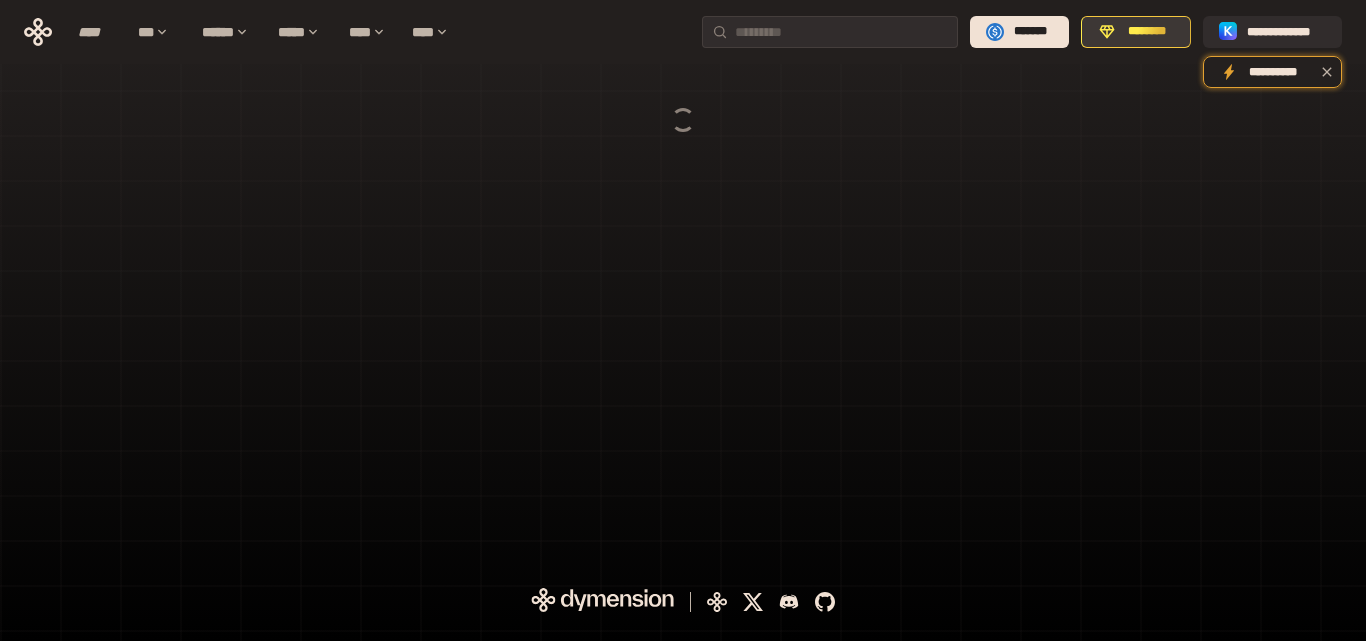 click on "********" at bounding box center (1147, 32) 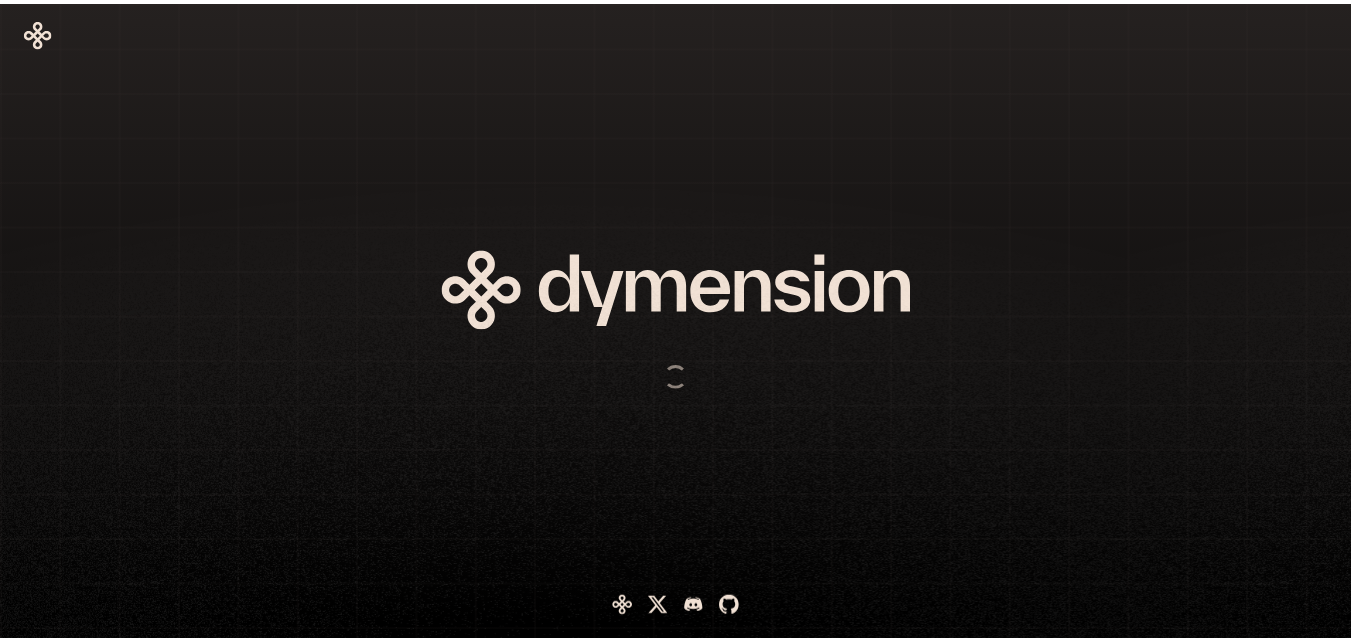 scroll, scrollTop: 0, scrollLeft: 0, axis: both 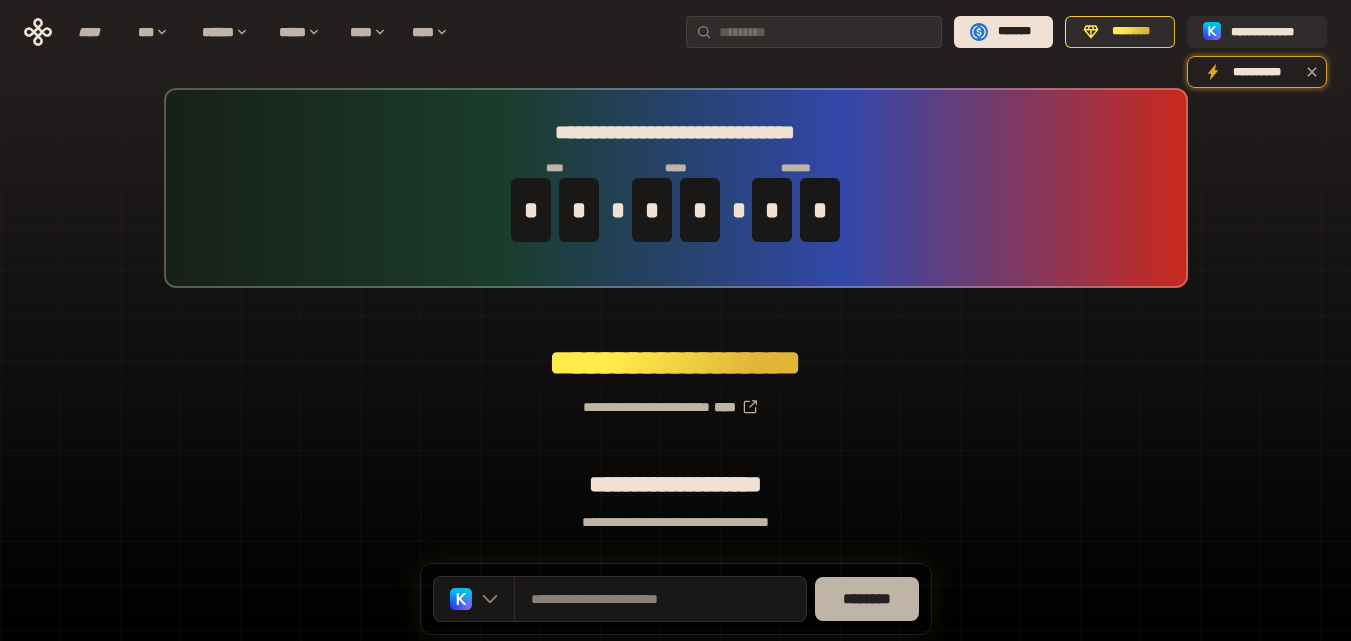 click on "********" at bounding box center [867, 599] 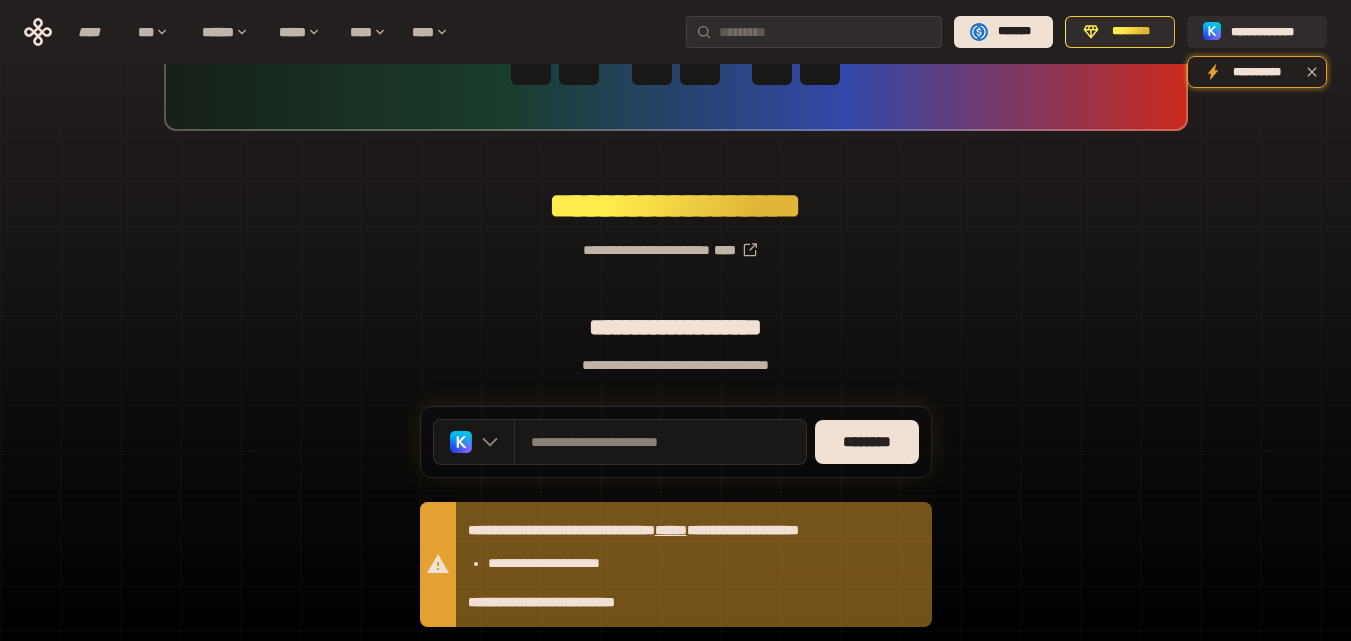 scroll, scrollTop: 0, scrollLeft: 0, axis: both 